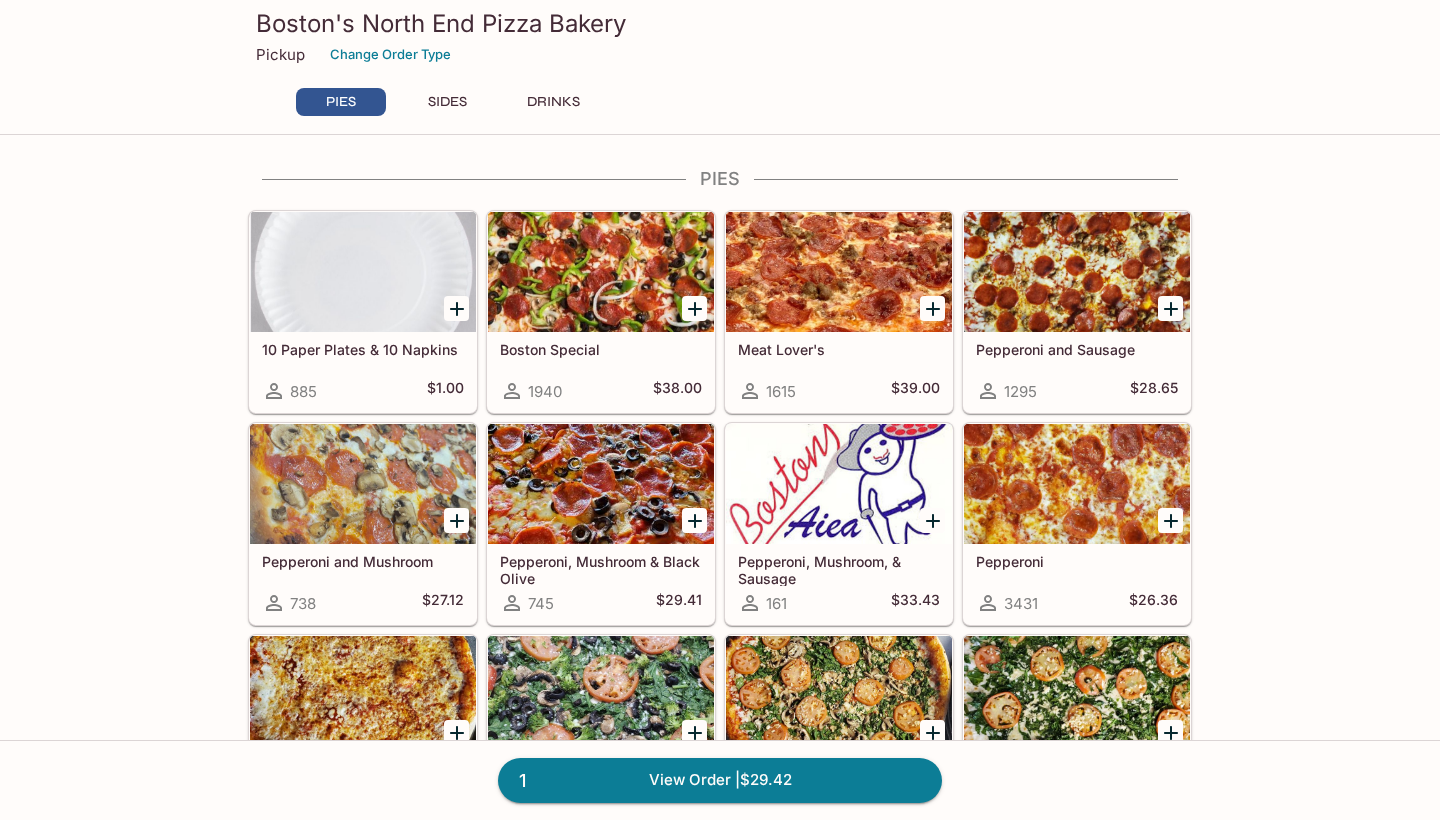 scroll, scrollTop: 0, scrollLeft: 0, axis: both 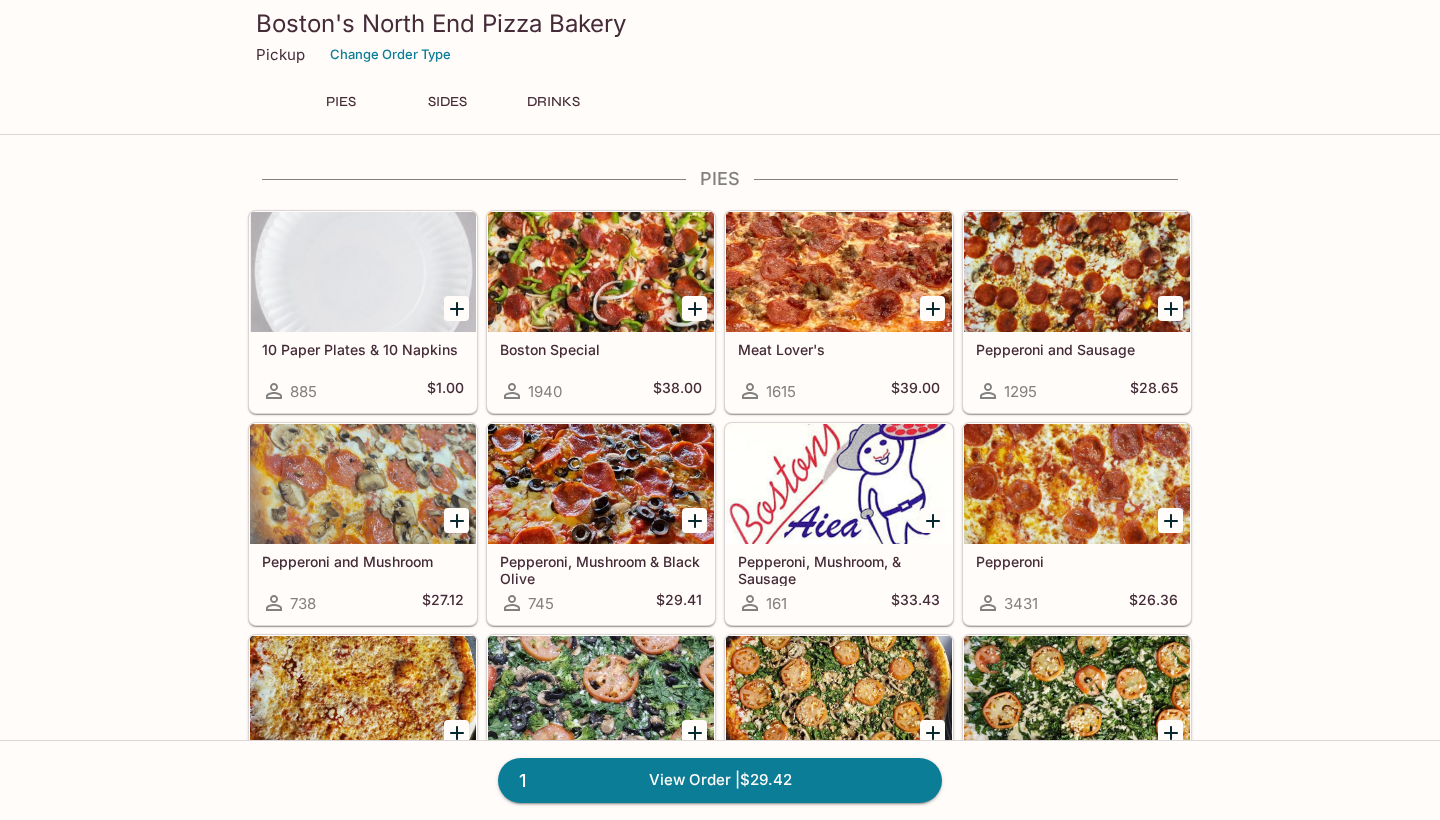 click on "PIES 10 Paper Plates & 10 Napkins 885 $1.00 [CITY] Special 1940 $38.00 Meat Lover's 1615 $39.00 Pepperoni and Sausage 1295 $28.65 Pepperoni and Mushroom 738 $27.12 Pepperoni, Mushroom & Black Olive 745 $29.41 Pepperoni, Mushroom, & Sausage 161 $33.43 Pepperoni 3431 $26.36 Cheese 2718 $23.88 Veggie 165 $39.00 Big Red 490 $35.00 Spinach, Garlic & Tomato 723 $29.41 Spinach & Garlic 355 $27.12 Spinach, Garlic, & Mushroom 1159 $29.41 Carbonara Pizza 411 $39.00 Spicy Jenny 774 $39.00 Build Your Own - Red Style w/ Cheese 1306 $23.88 Build Your Own - White Style w/ Cheese 210 $23.88 1 Daily Specials 1/2 & 1/2 Combo 92 SIDES Garlic Cheesy Bread w/ Sauce 3959 $5.73 Side of Marinara Sauce 4oz. 1597 $1.00 DRINKS Coke Can 356 $1.30 Diet Coke Can 114 $1.30 Coke Zero Can 136 $1.30 Pepsi Can 81 $1.30 Diet Pepsi Can 30 $1.30 Dr. Pepper Can 178 $1.30 Mountain Dew Can 66 $1.30 Root Beer 202 $1.30 Diamond Head Soda 163 $1.30 Hawaiian Sun Juice 129 $1.30 Bottled Water 150 $1.30" at bounding box center [720, 1263] 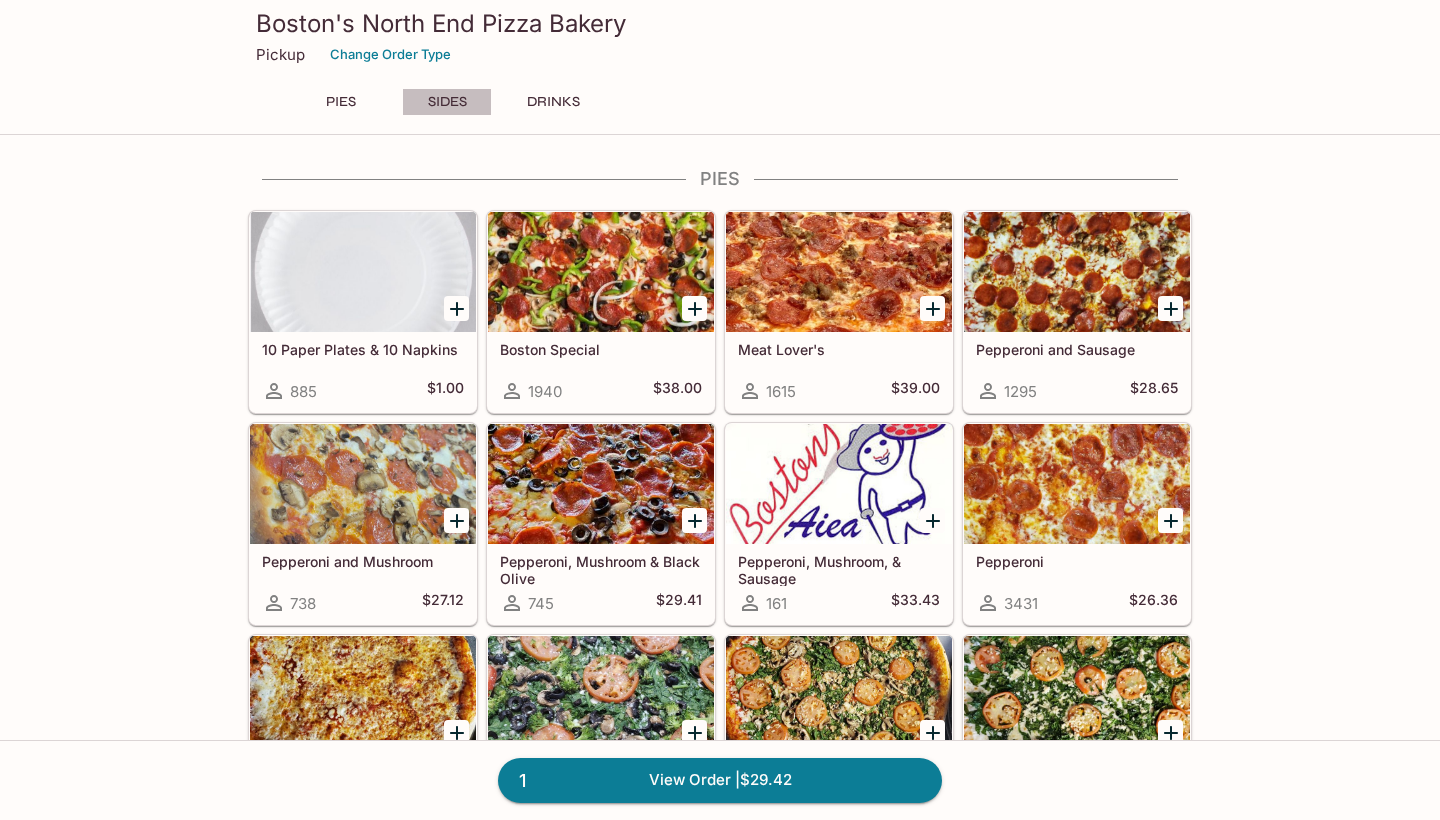 click on "SIDES" at bounding box center (447, 102) 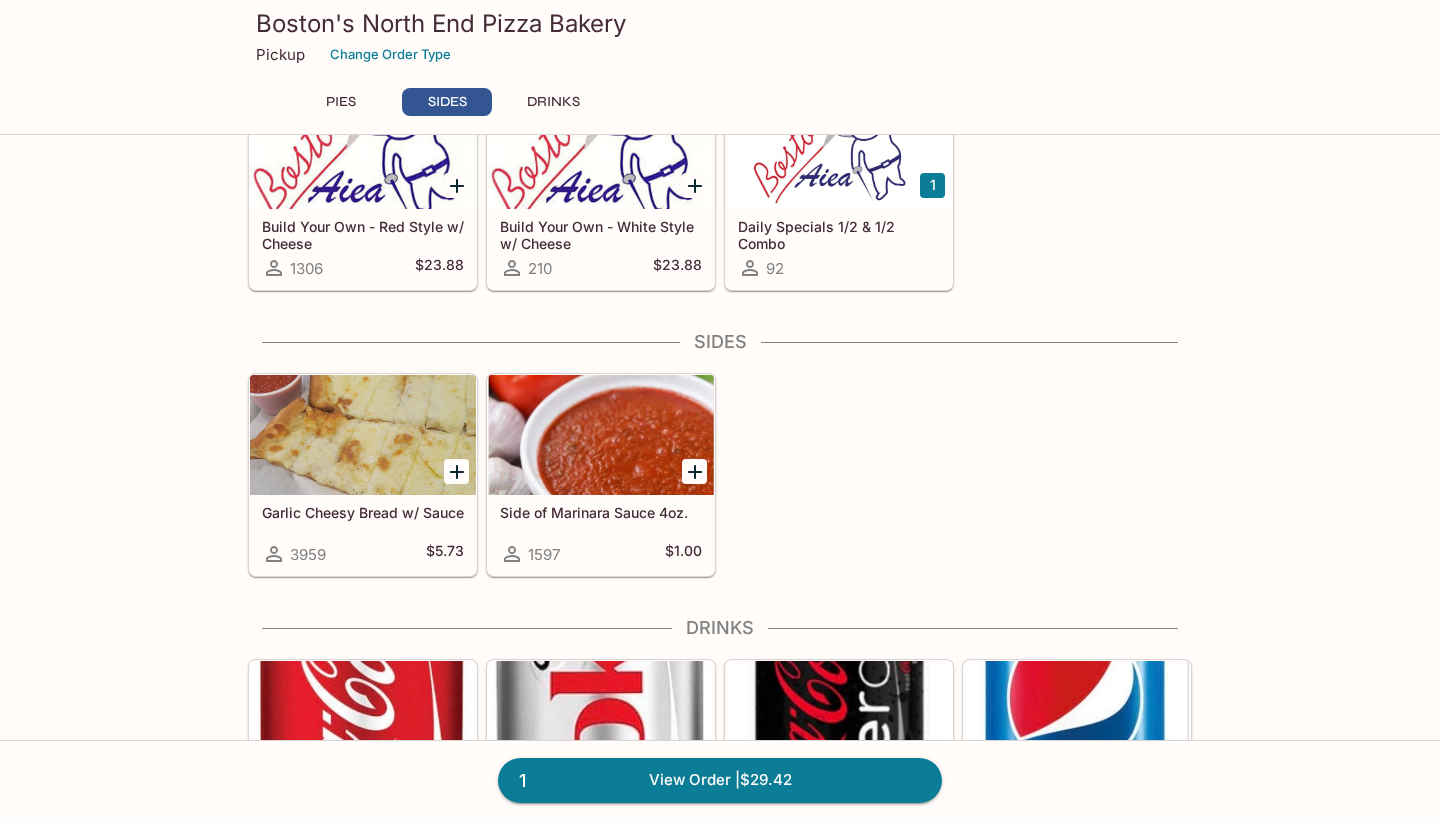 scroll, scrollTop: 1132, scrollLeft: 0, axis: vertical 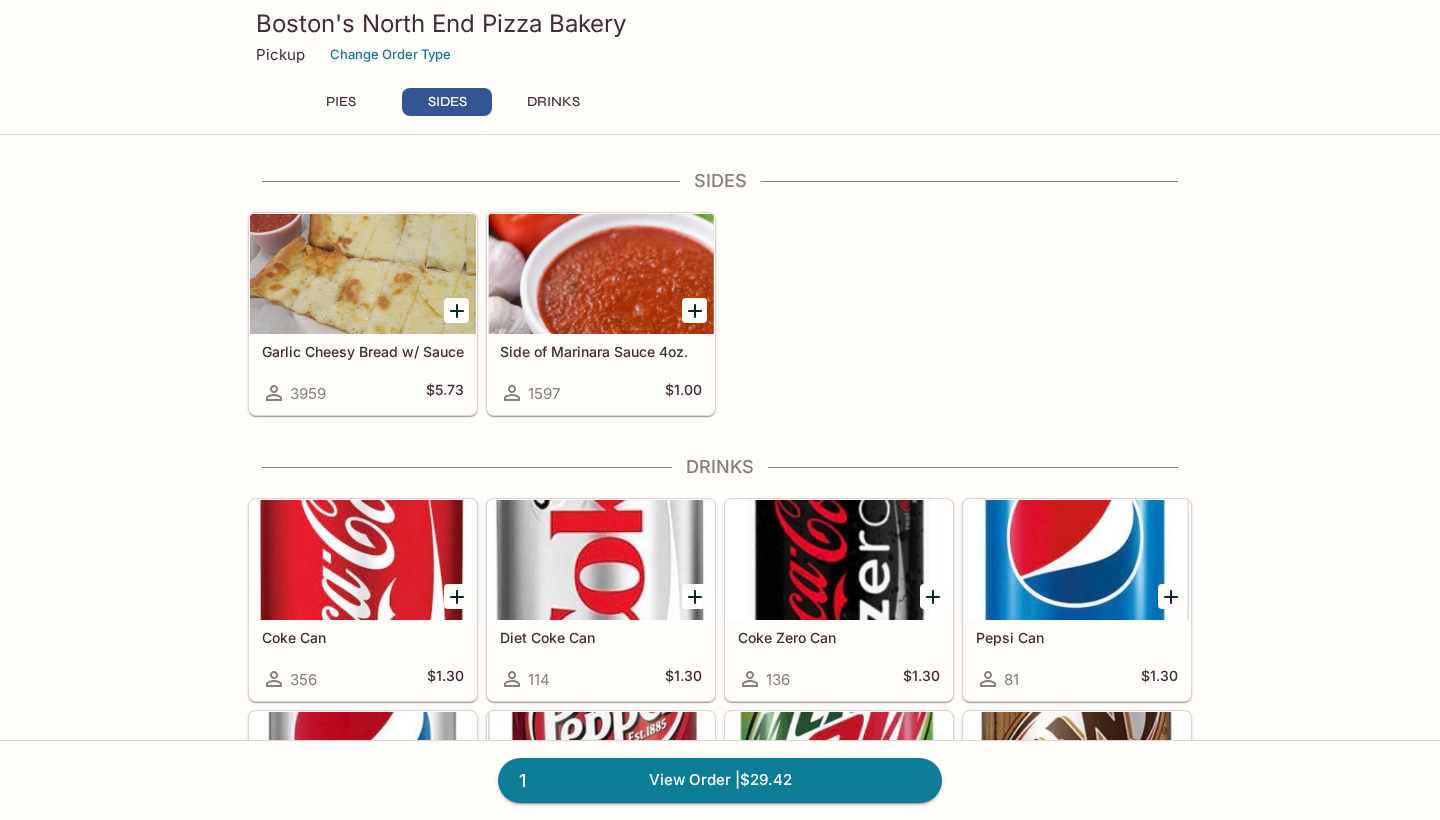 click on "PIES" at bounding box center (341, 102) 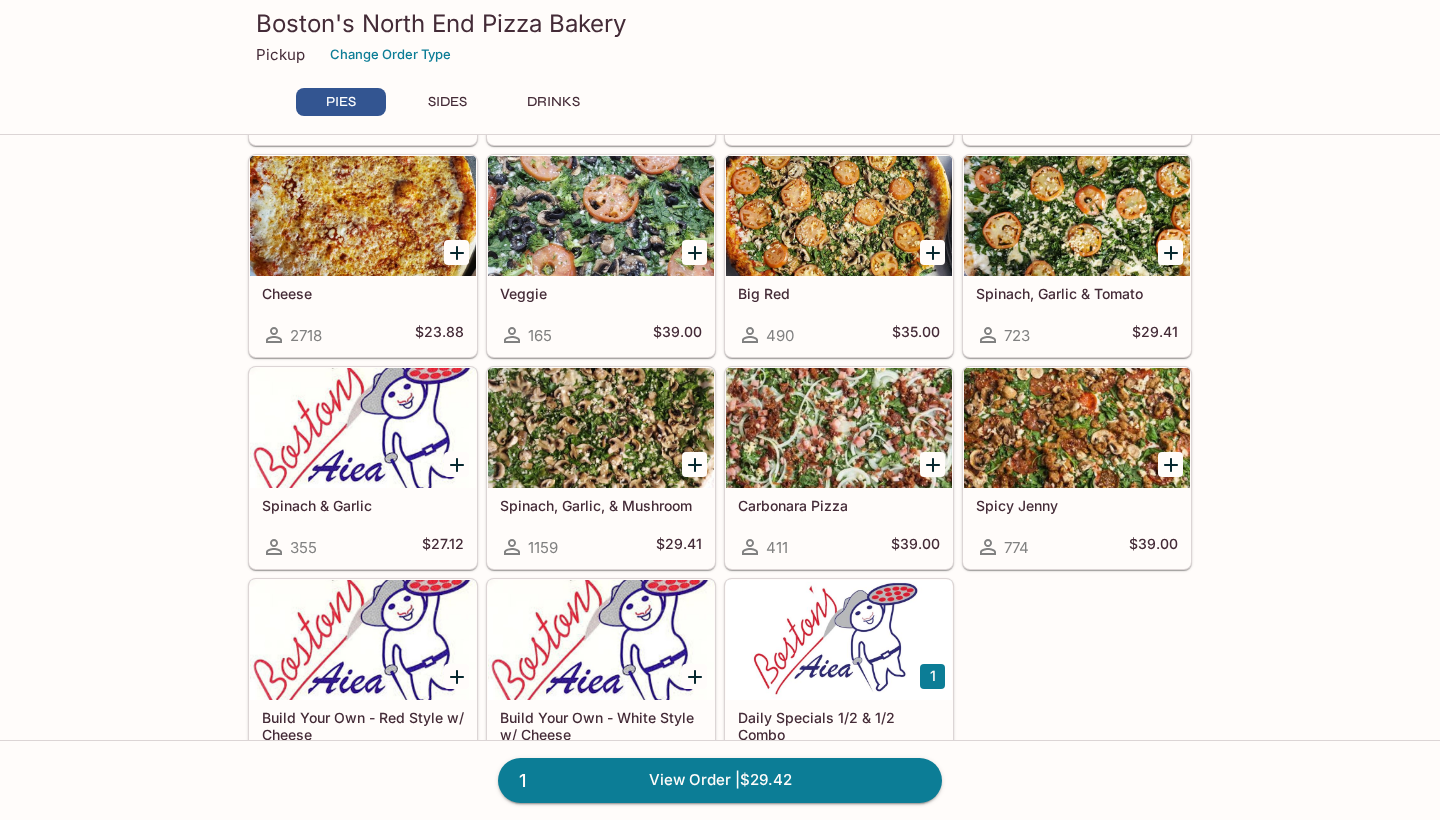 scroll, scrollTop: 481, scrollLeft: 0, axis: vertical 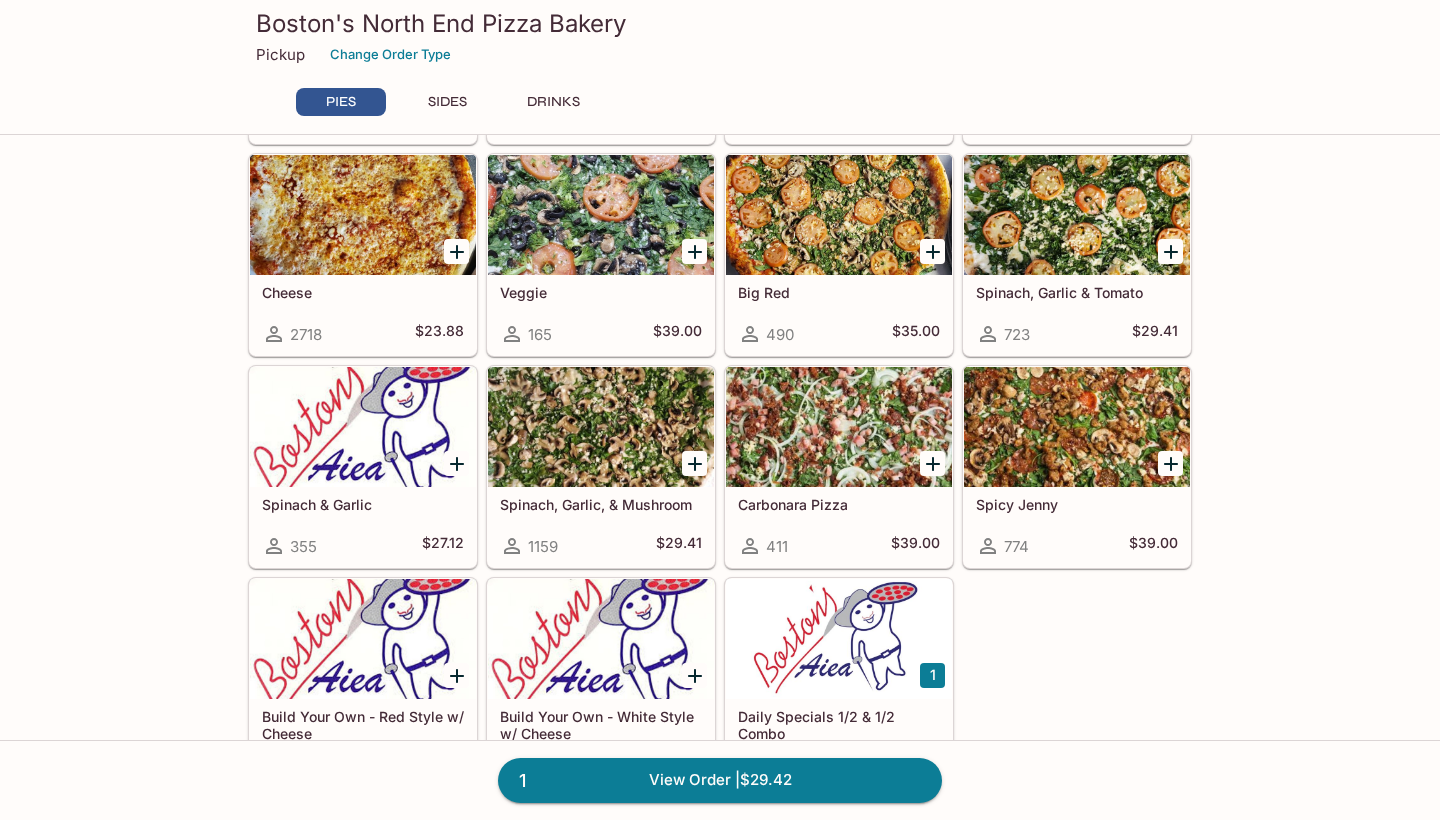 click at bounding box center (1077, 427) 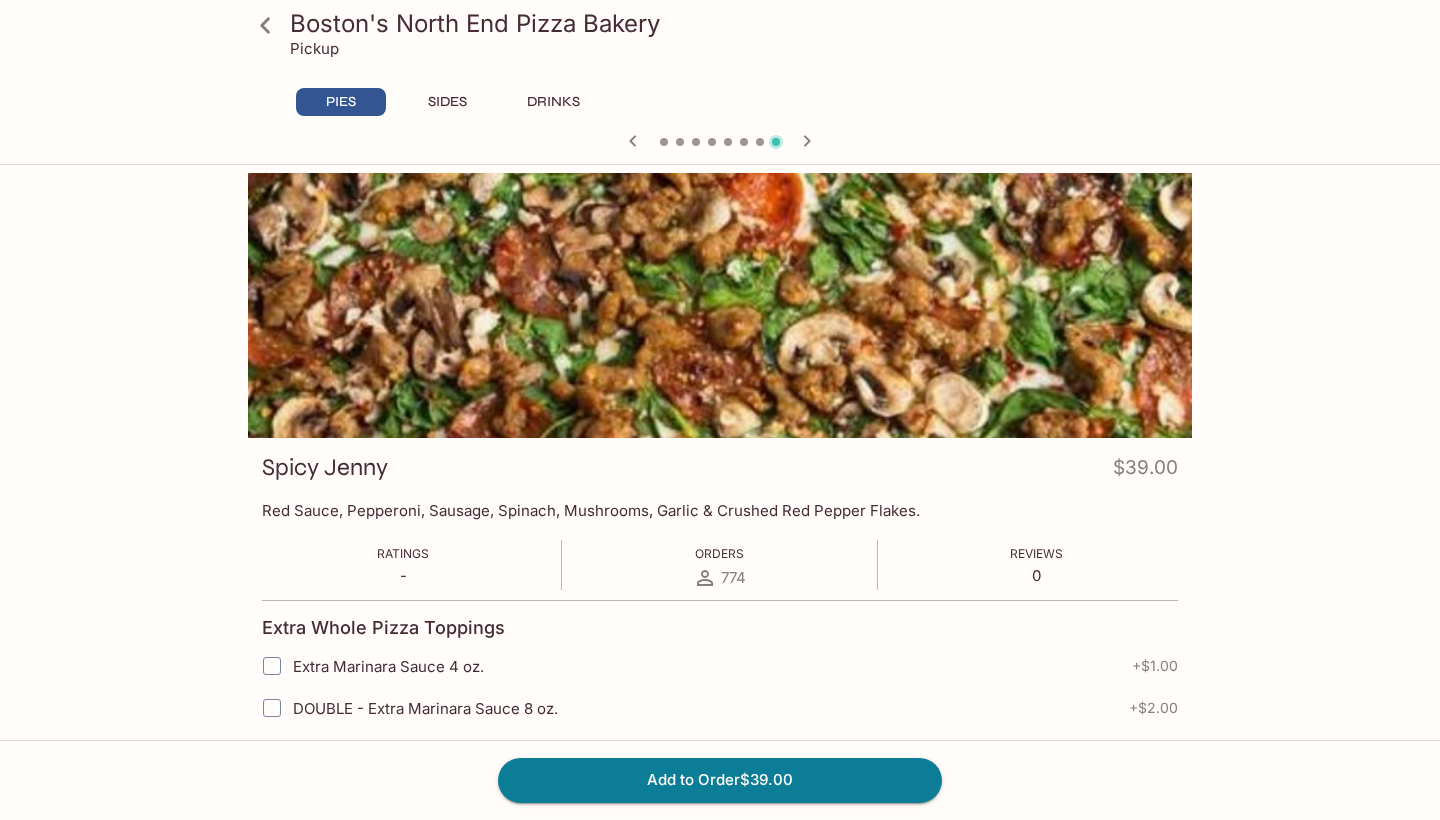 scroll, scrollTop: 0, scrollLeft: 0, axis: both 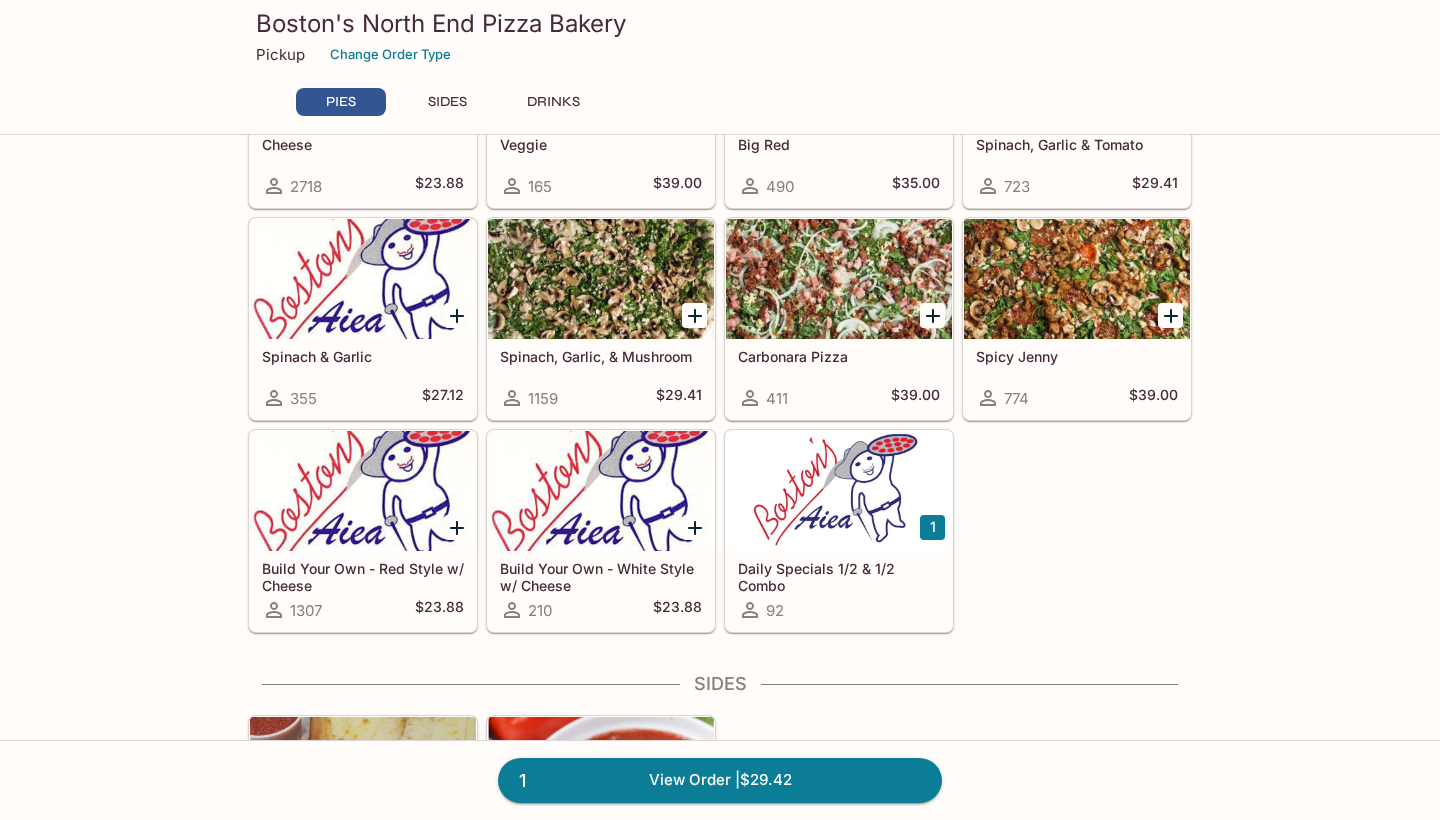 click at bounding box center [839, 279] 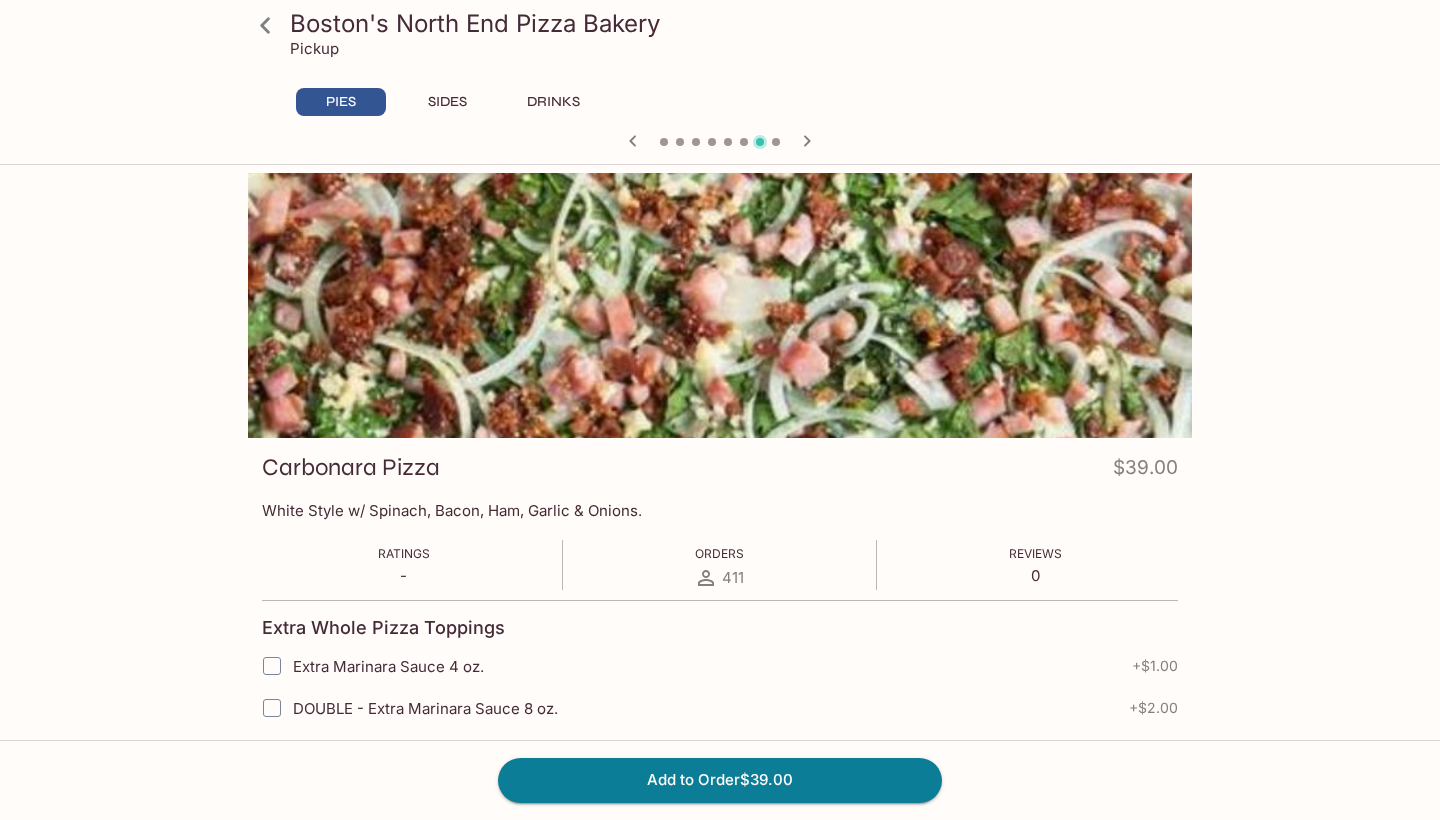 click on "[CITY]'s North End Pizza Bakery Pickup PIES SIDES DRINKS Spinach, Garlic, & Mushroom $29.41 White Style w/ Cheese, Spinach, Garlic, & Mushrooms. Ratings - Orders 1159 Reviews 0 Extra Whole Pizza Toppings Extra Marinara Sauce 4 oz. + $1.00 DOUBLE - Extra Marinara Sauce 8 oz. + $2.00 Extra Cheese + $6.28 DOUBLE - Extra Cheese + $12.56 Pepperoni + $5.00 DOUBLE - Pepperoni + $10.00 Sausage + $5.00 DOUBLE - Sausage + $10.00 Ham + $5.00 DOUBLE - Ham + $10.00 Bacon + $5.00 DOUBLE - Bacon + $10.00 Mushroom + $5.00 DOUBLE - Mushroom + $10.00 Black Olives + $5.00 DOUBLE - Black Olives + $10.00 Bell Peppers + $5.00 DOUBLE - Bell Peppers + $10.00 Garlic + $5.00 DOUBLE - Garlic + $10.00 Onions + $5.00 DOUBLE - Onions + $10.00 Jalapenos + $5.00 DOUBLE - Jalapenos + $10.00 Spinach + $5.00 DOUBLE - Spinach + $10.00 Broccoli + $5.00 DOUBLE - Broccoli + $10.00 Artichokes + $5.00 DOUBLE - Artichokes + $10.00 Tomatoes + $5.00 DOUBLE - Tomatoes + $10.00 Sun Dried Tomatoes + $5.00 + $10.00 + + x" at bounding box center [720, 2741] 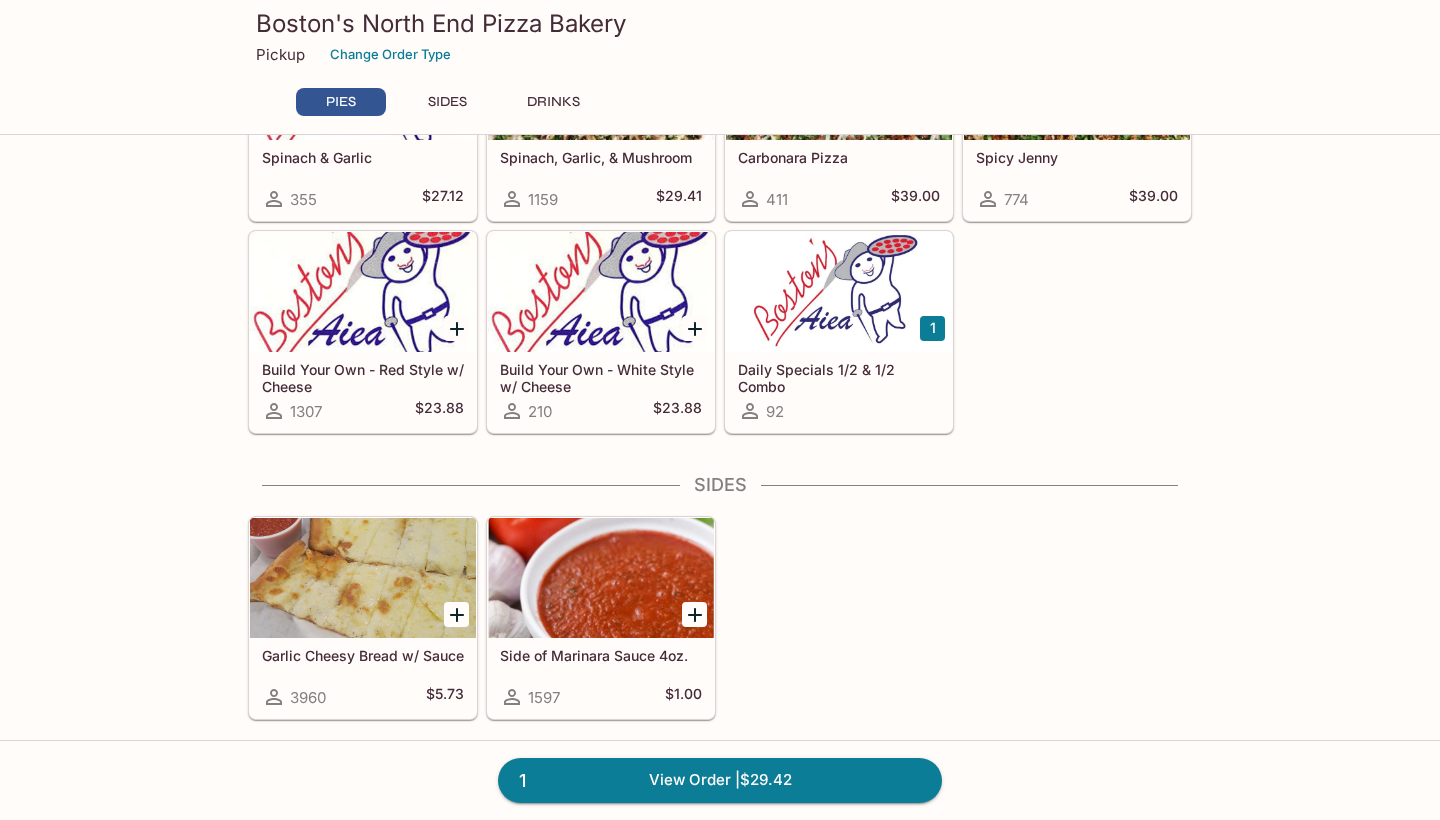 scroll, scrollTop: 829, scrollLeft: 0, axis: vertical 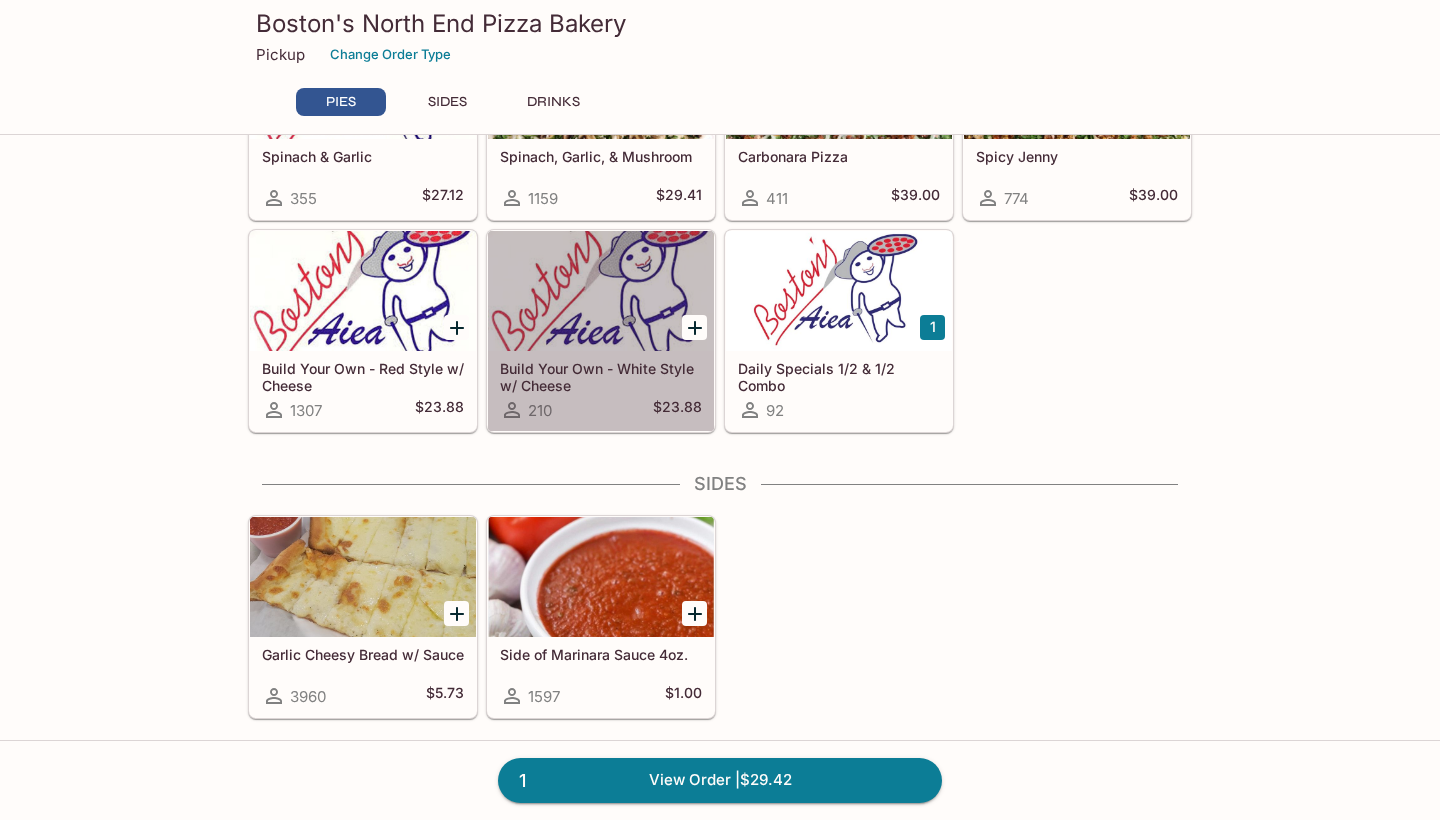 click at bounding box center [601, 291] 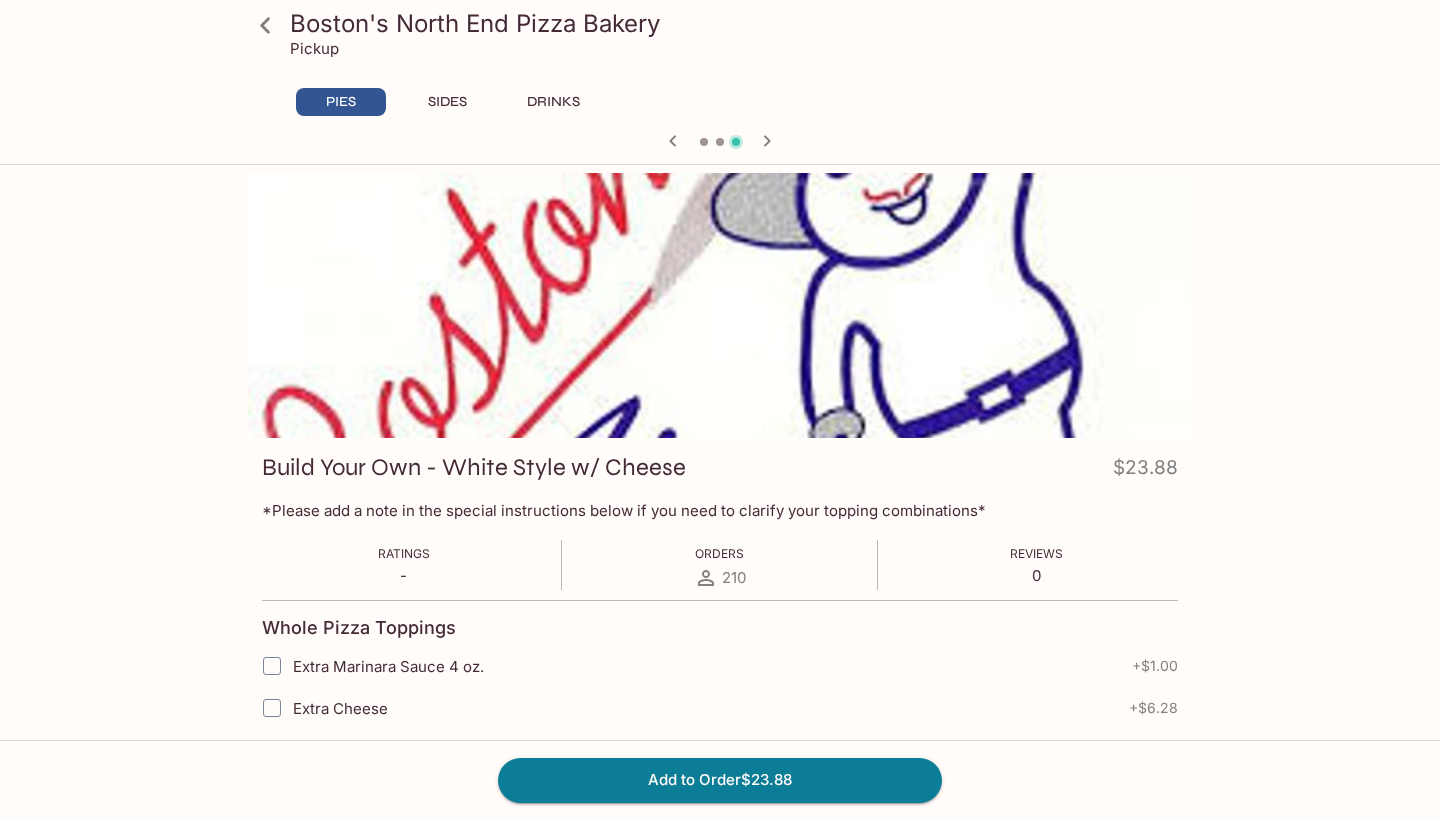 scroll, scrollTop: 0, scrollLeft: 0, axis: both 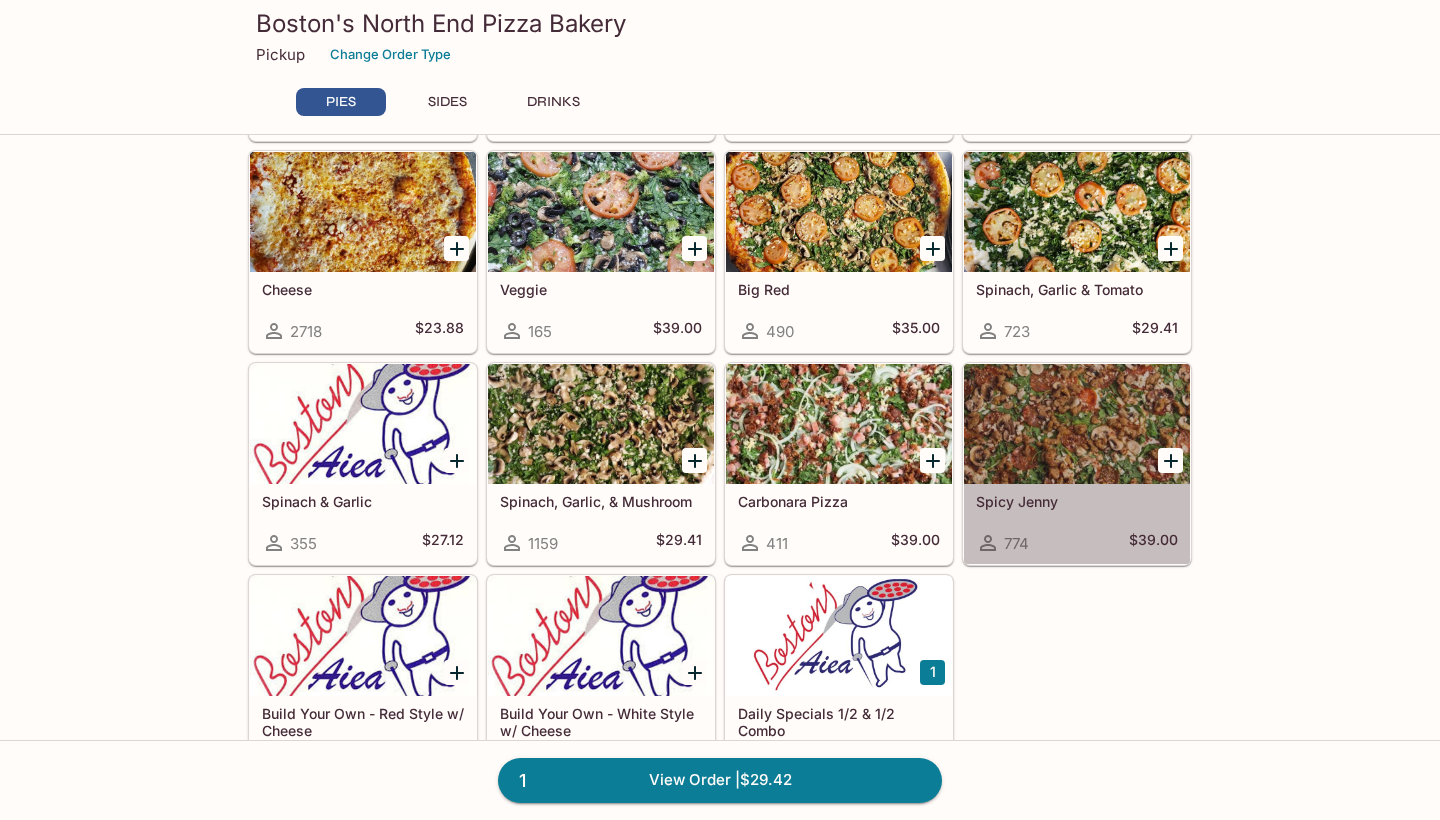 click at bounding box center (1077, 424) 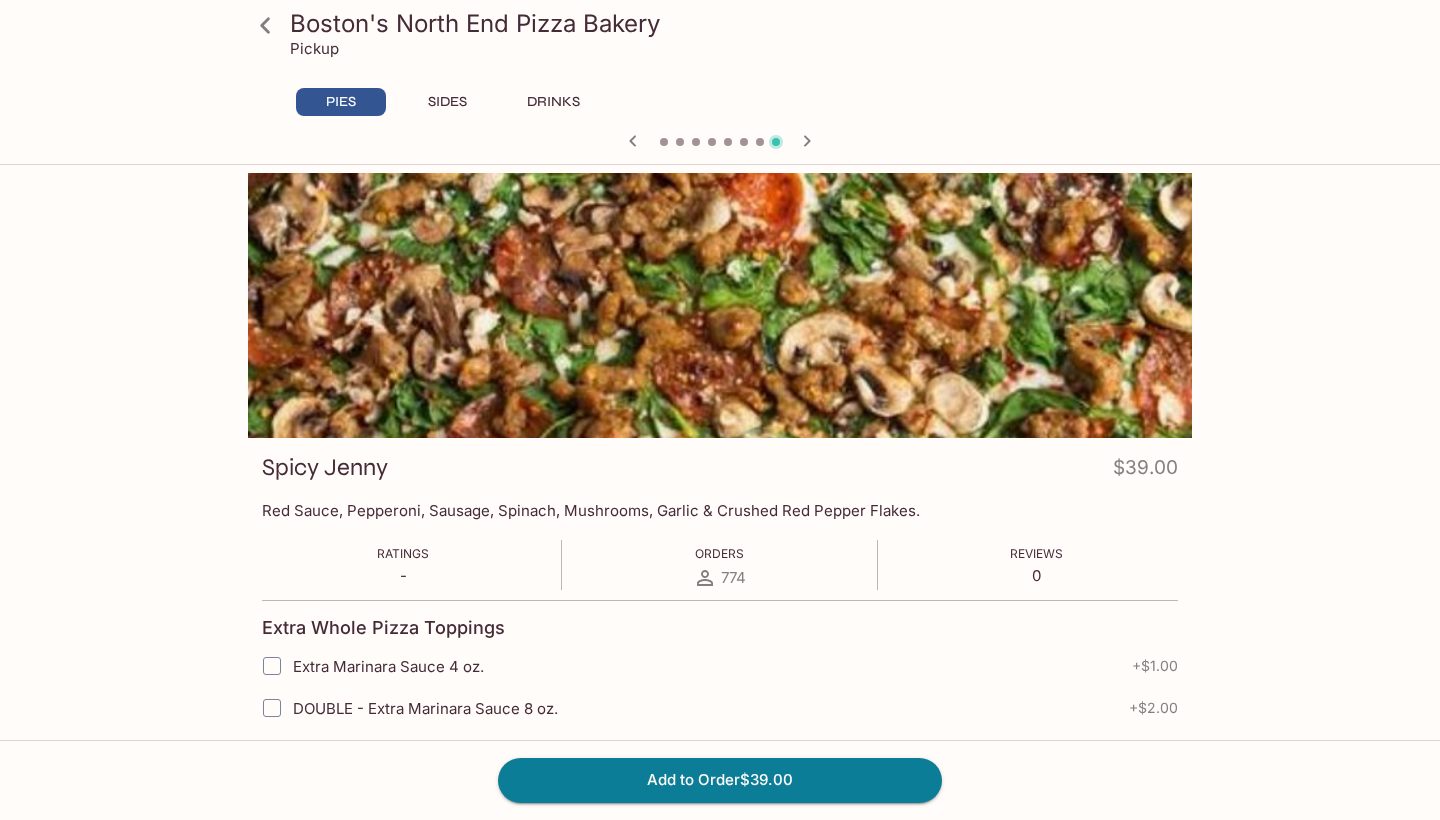 scroll, scrollTop: 0, scrollLeft: 0, axis: both 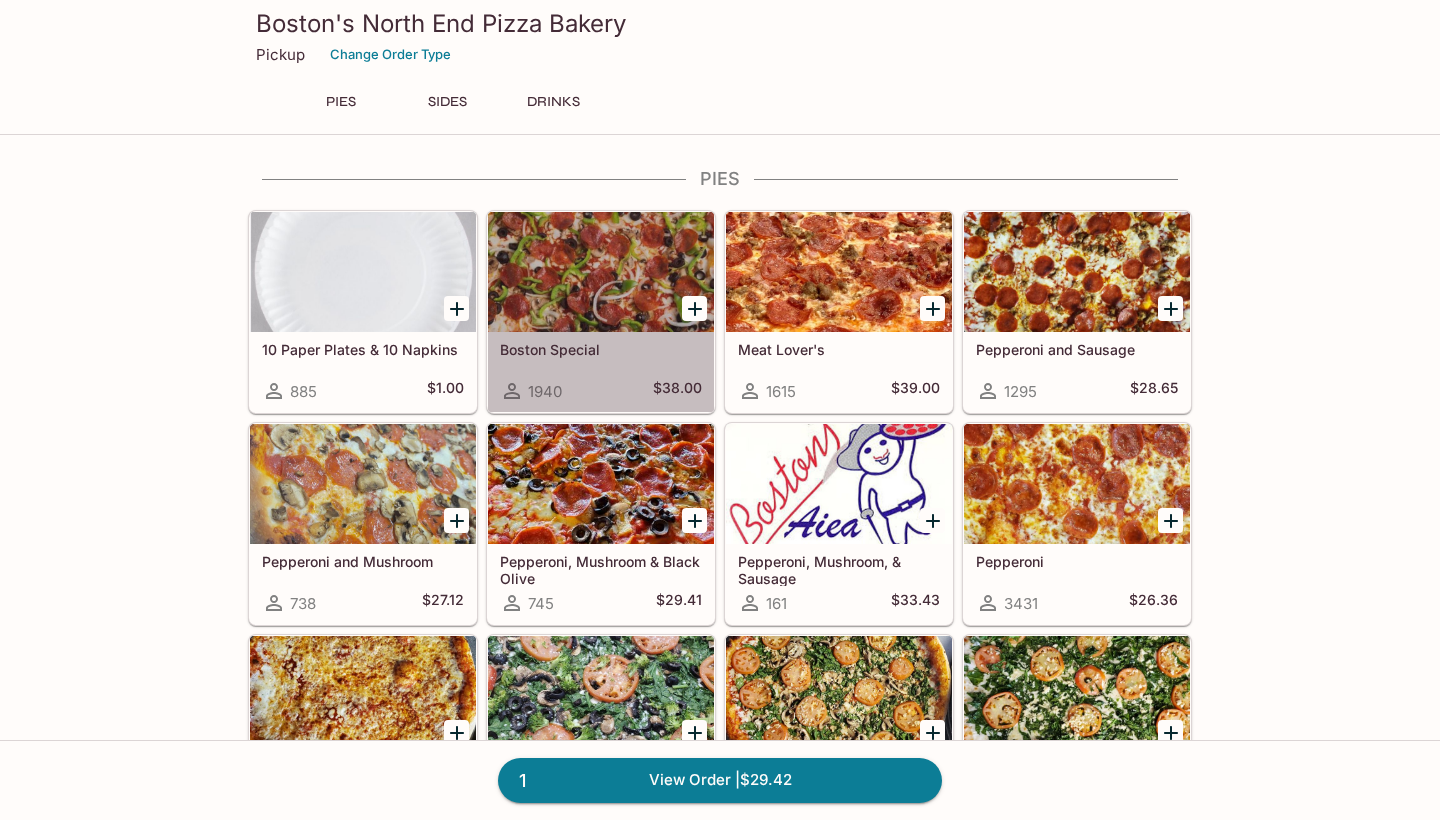 click at bounding box center [601, 272] 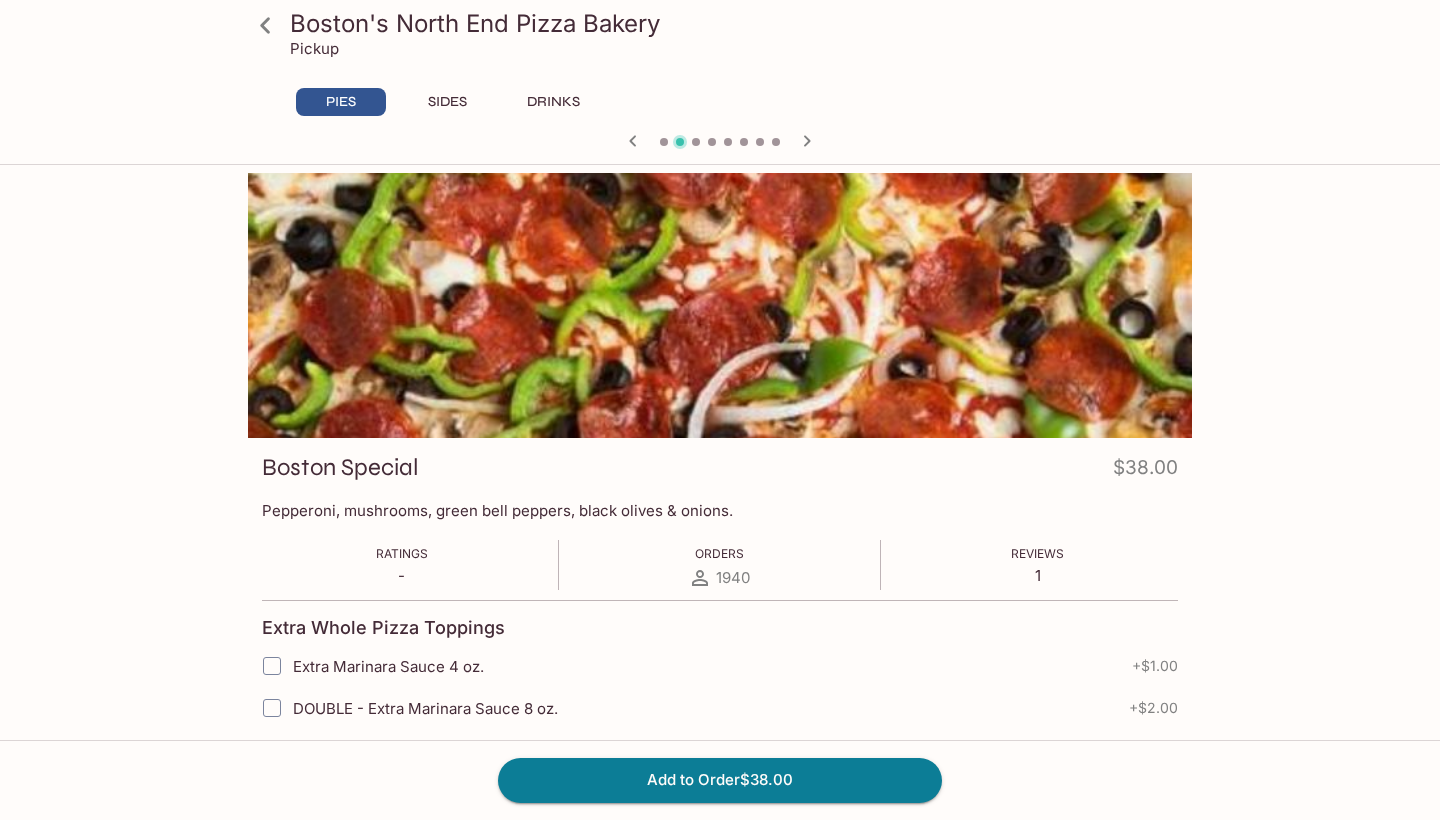 click 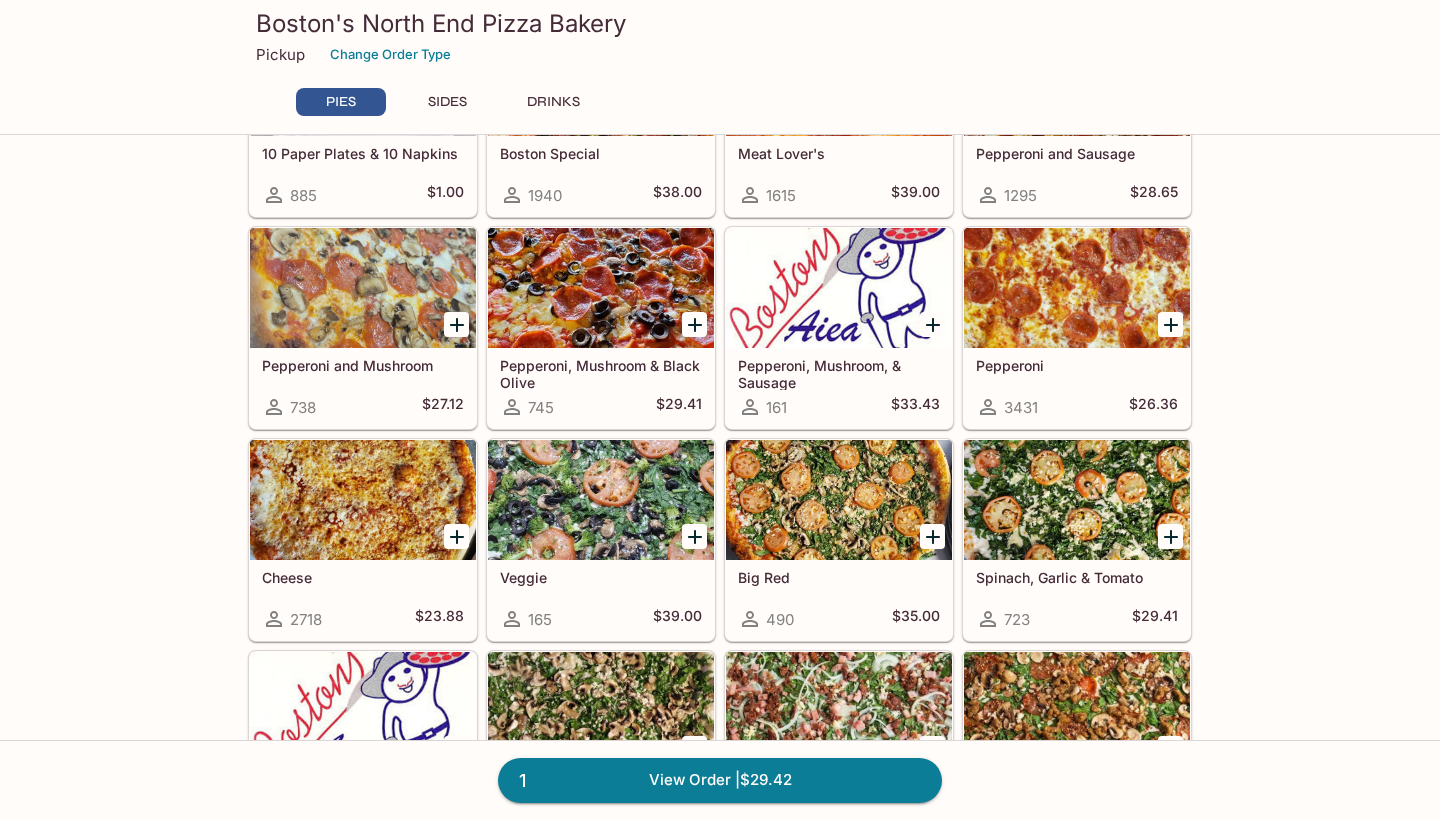 scroll, scrollTop: 271, scrollLeft: 0, axis: vertical 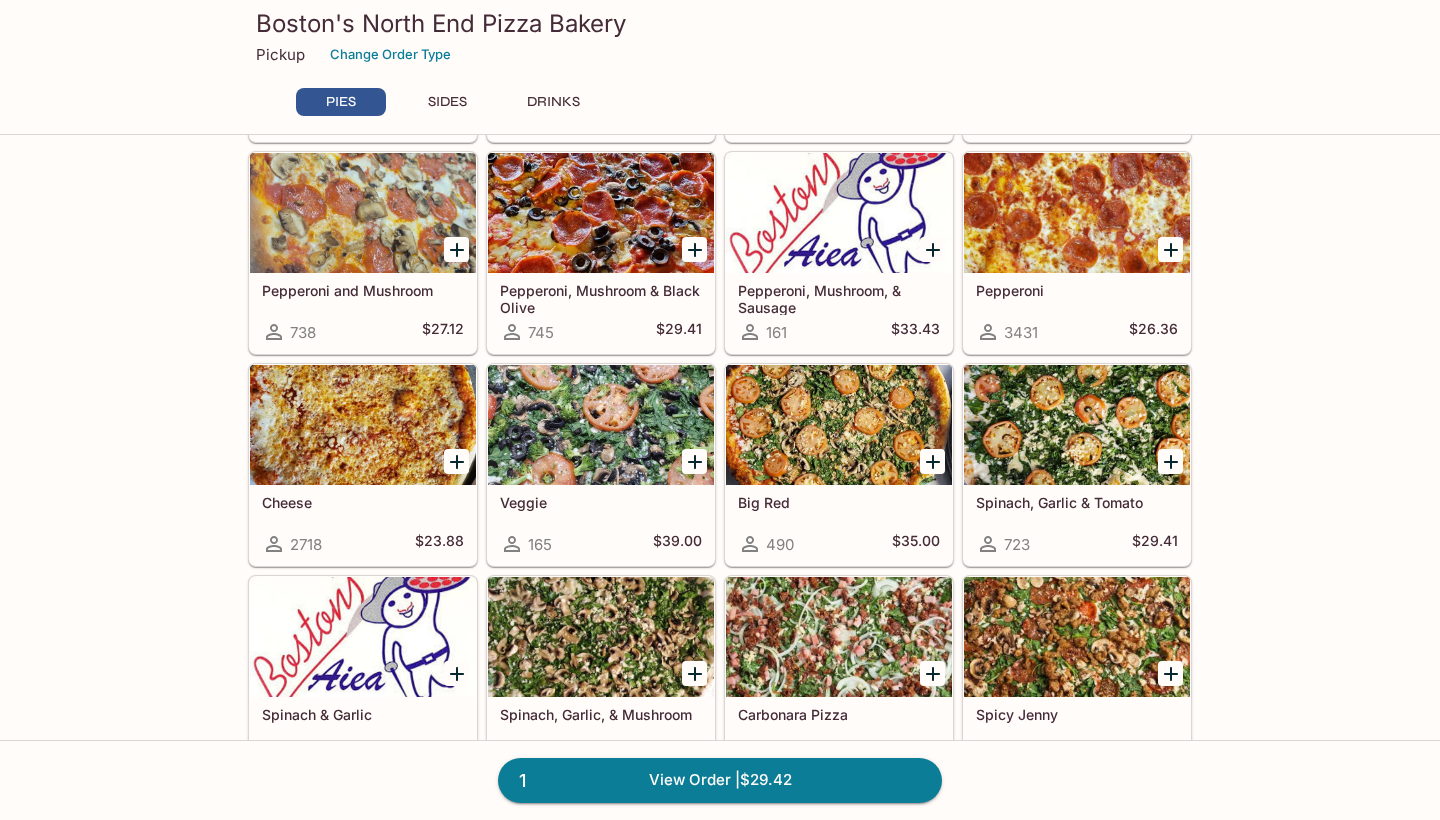 click at bounding box center [839, 425] 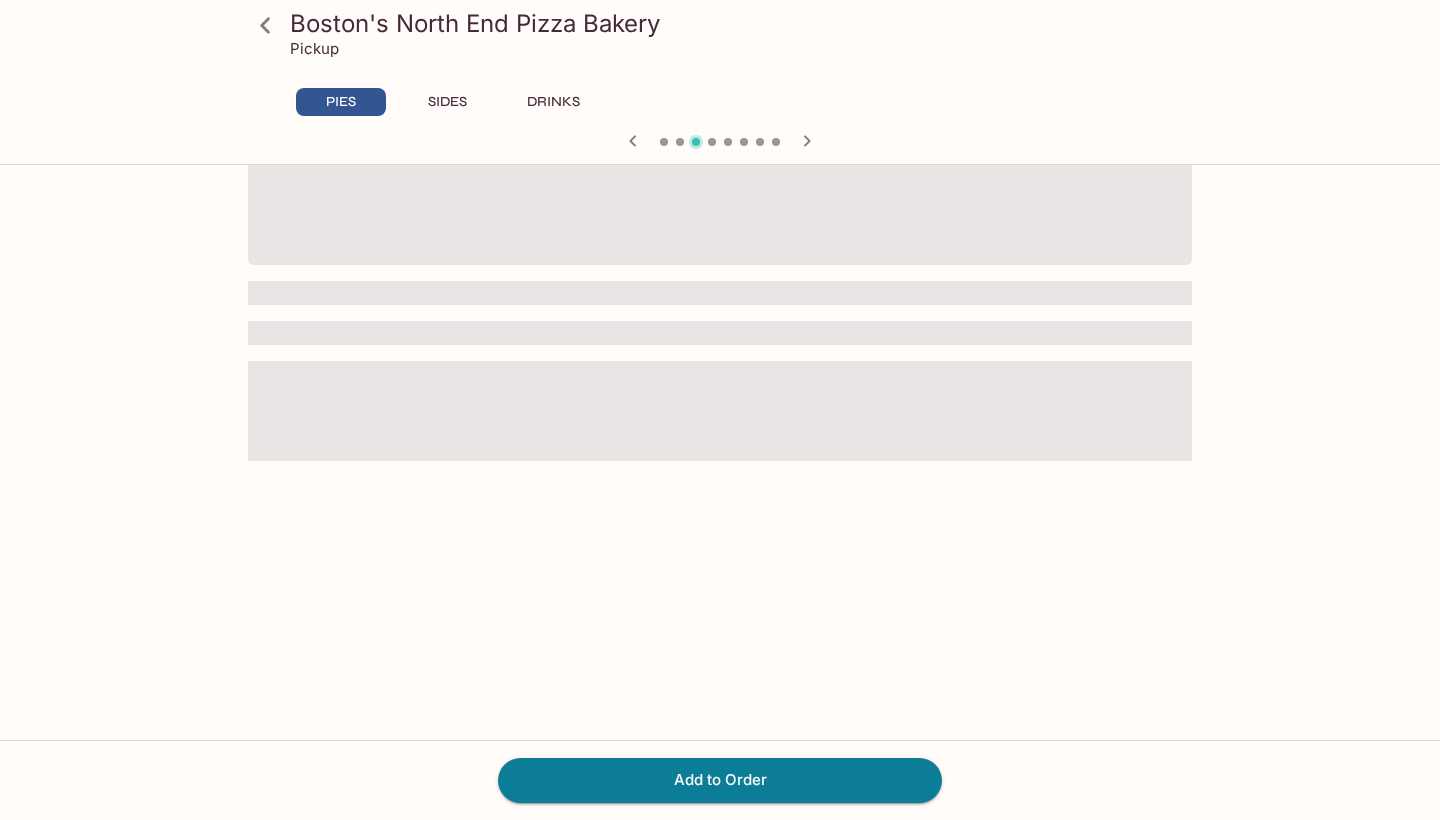 scroll, scrollTop: 0, scrollLeft: 0, axis: both 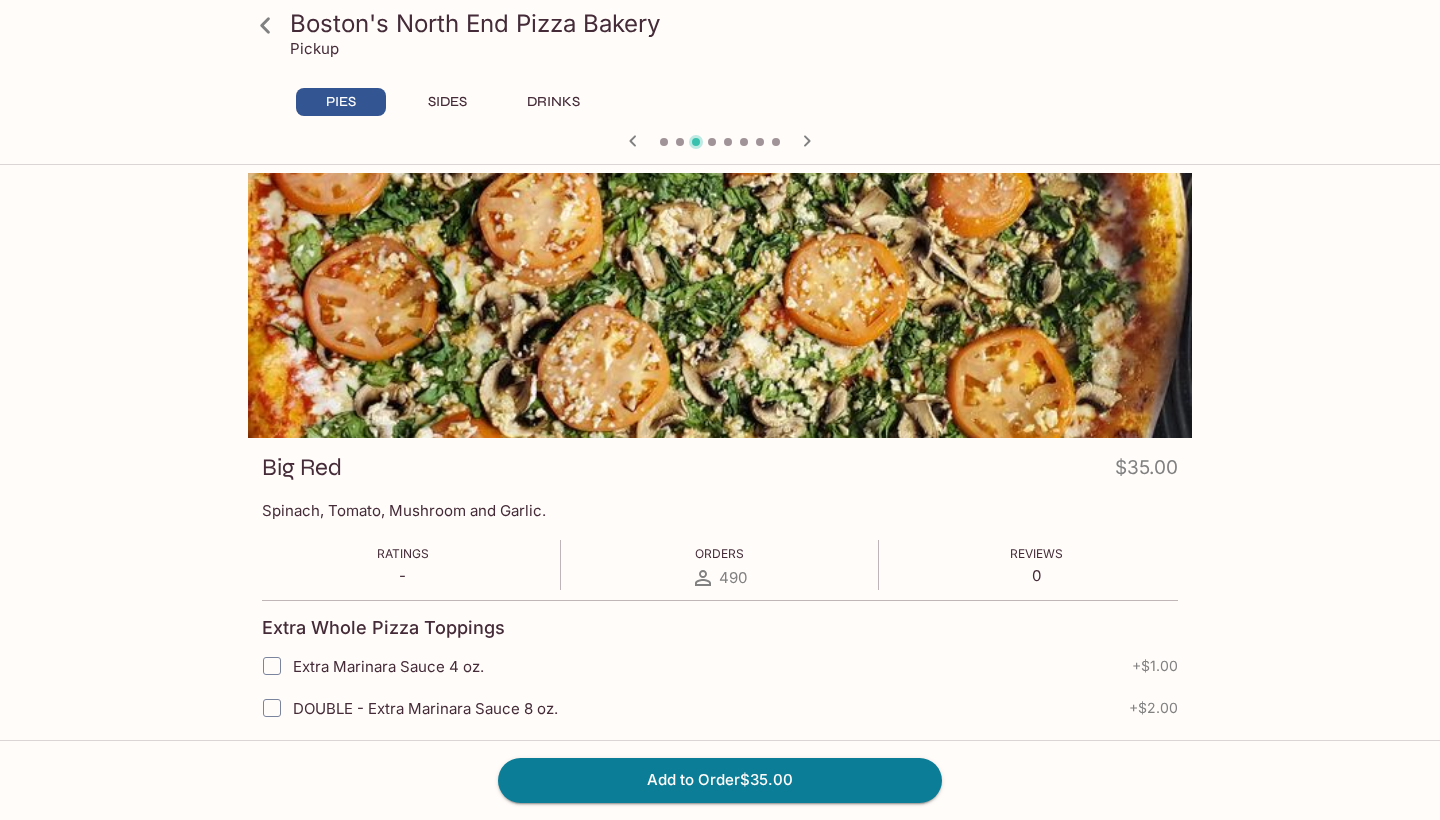 click 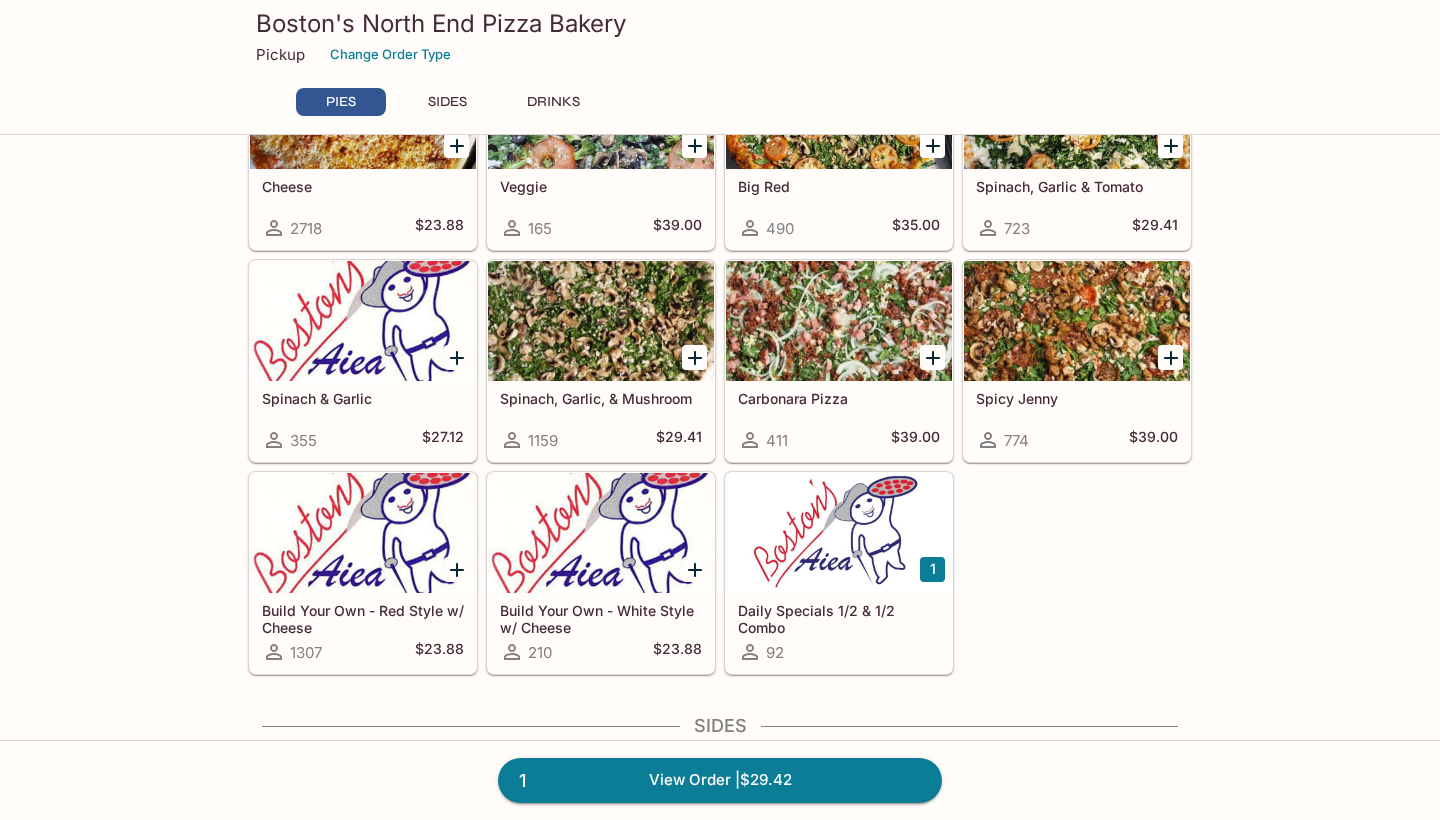 scroll, scrollTop: 597, scrollLeft: 0, axis: vertical 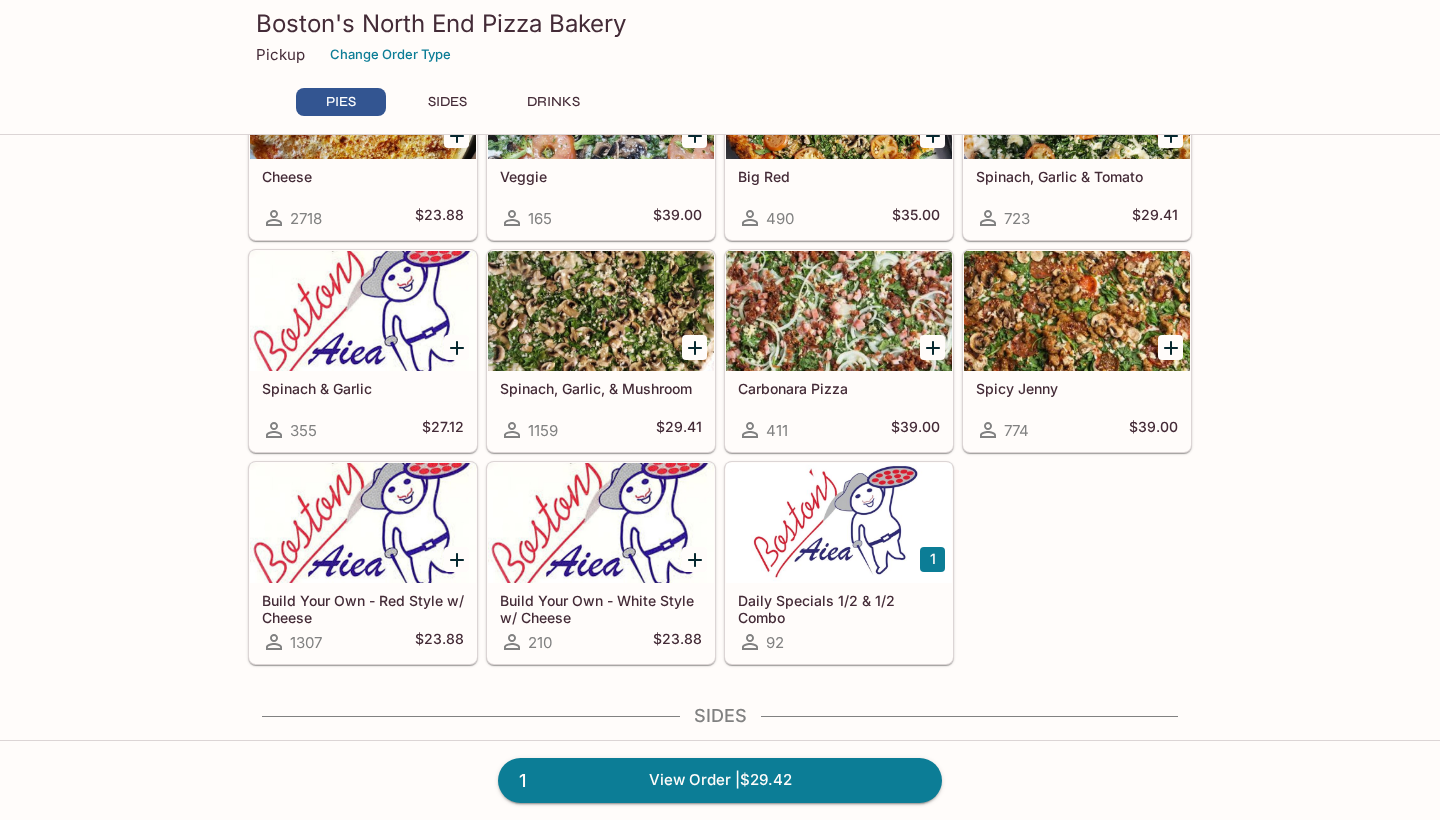 click at bounding box center [1077, 311] 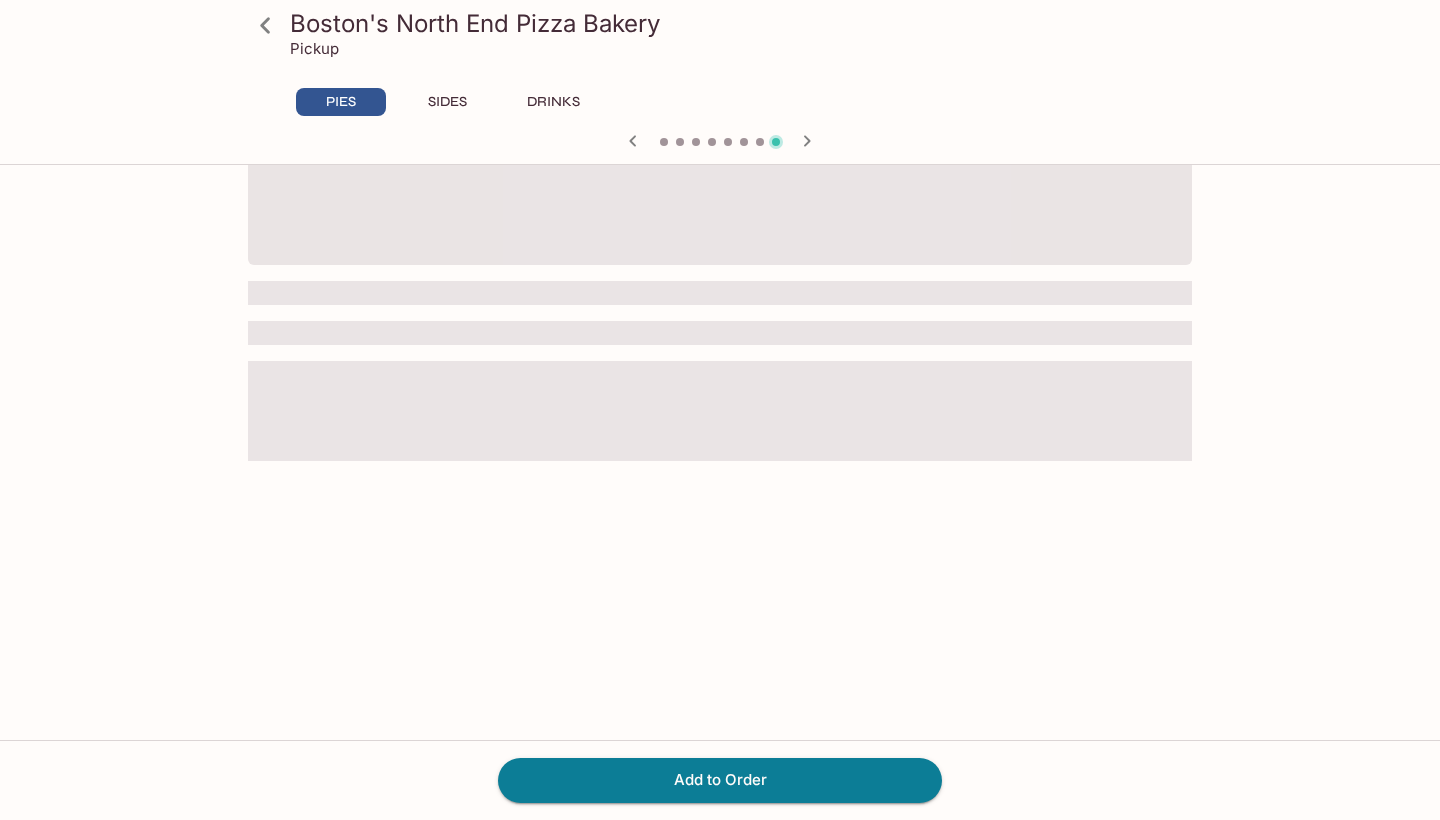 scroll, scrollTop: 0, scrollLeft: 0, axis: both 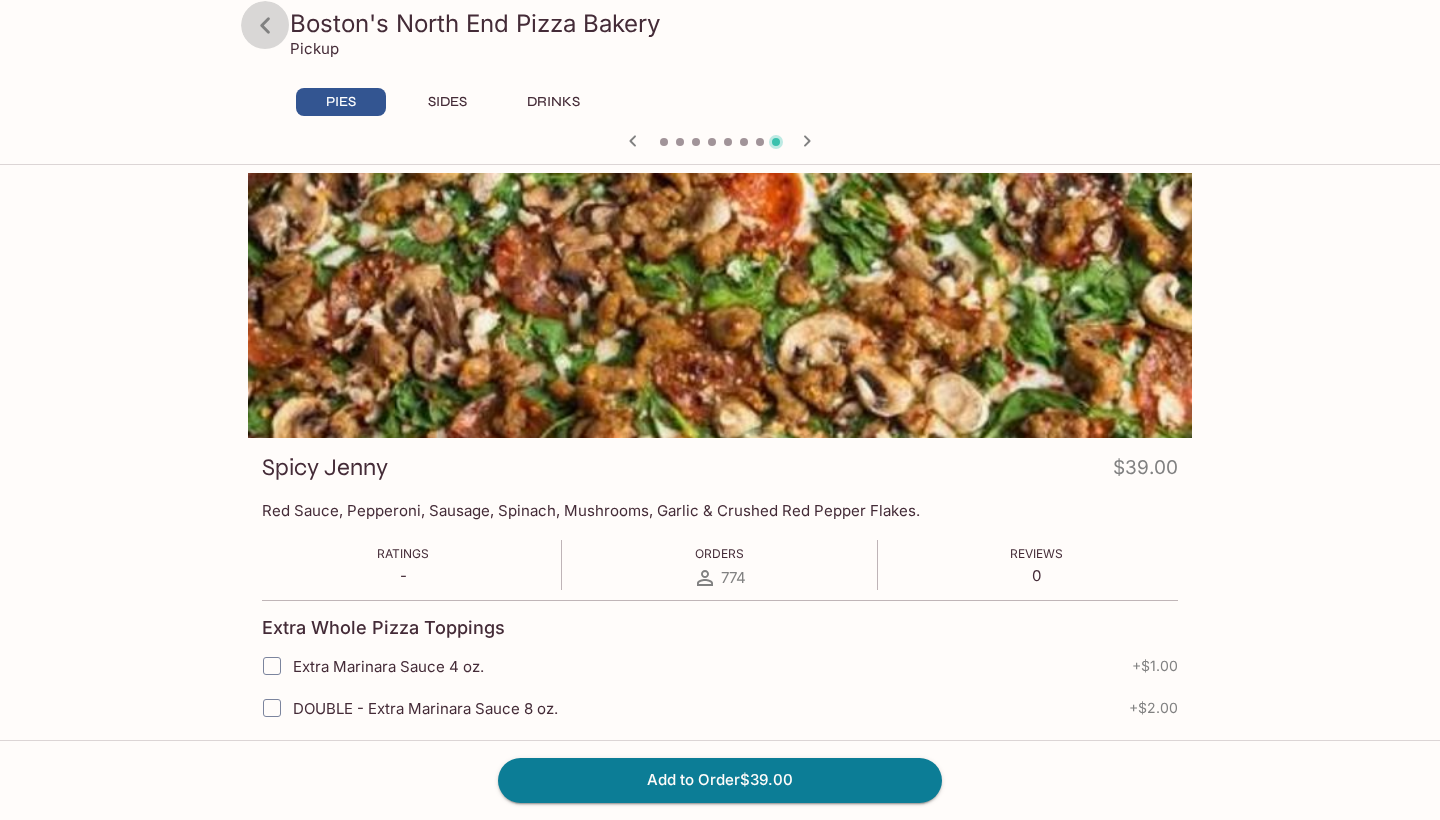 click 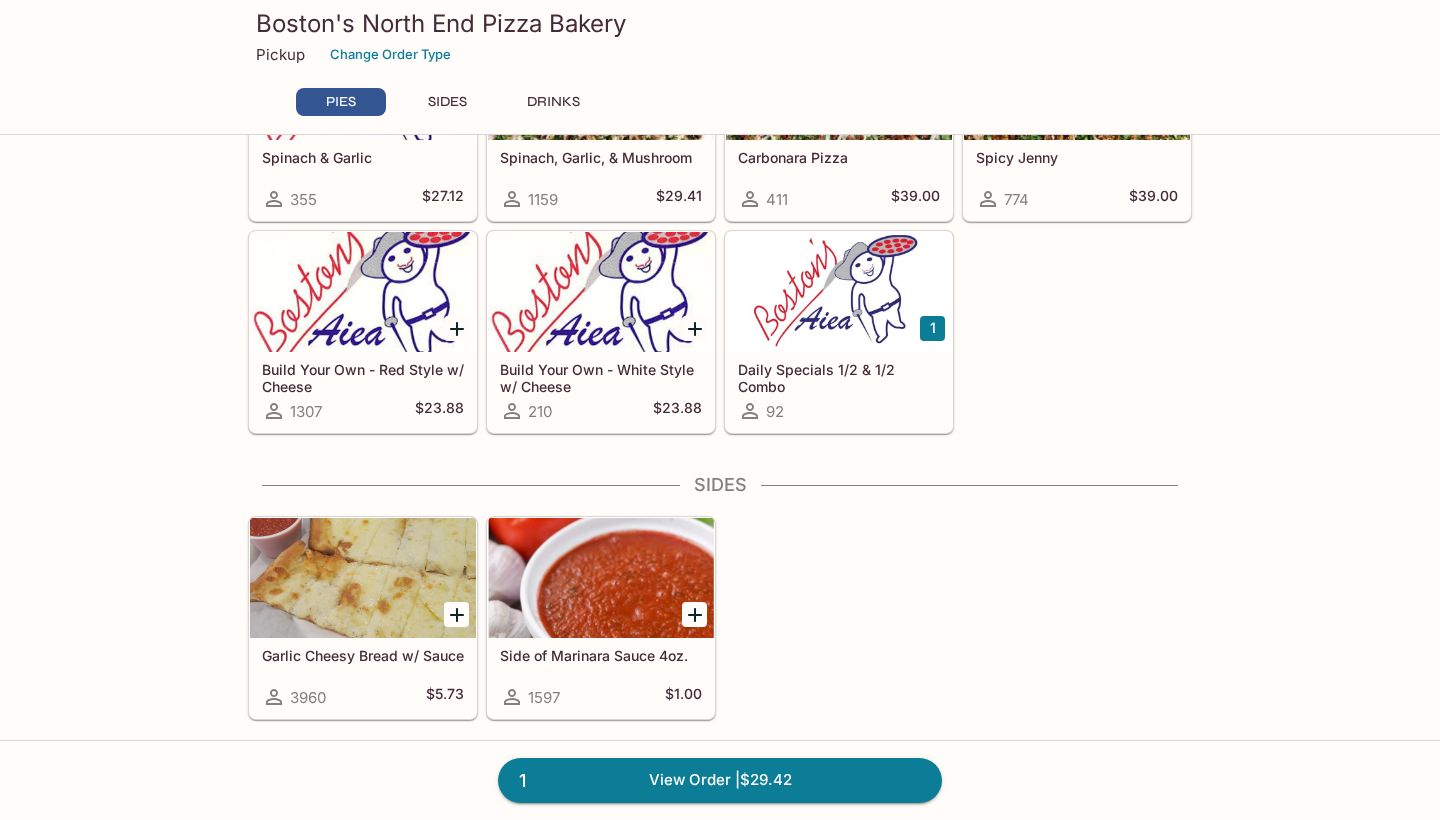 scroll, scrollTop: 790, scrollLeft: 0, axis: vertical 